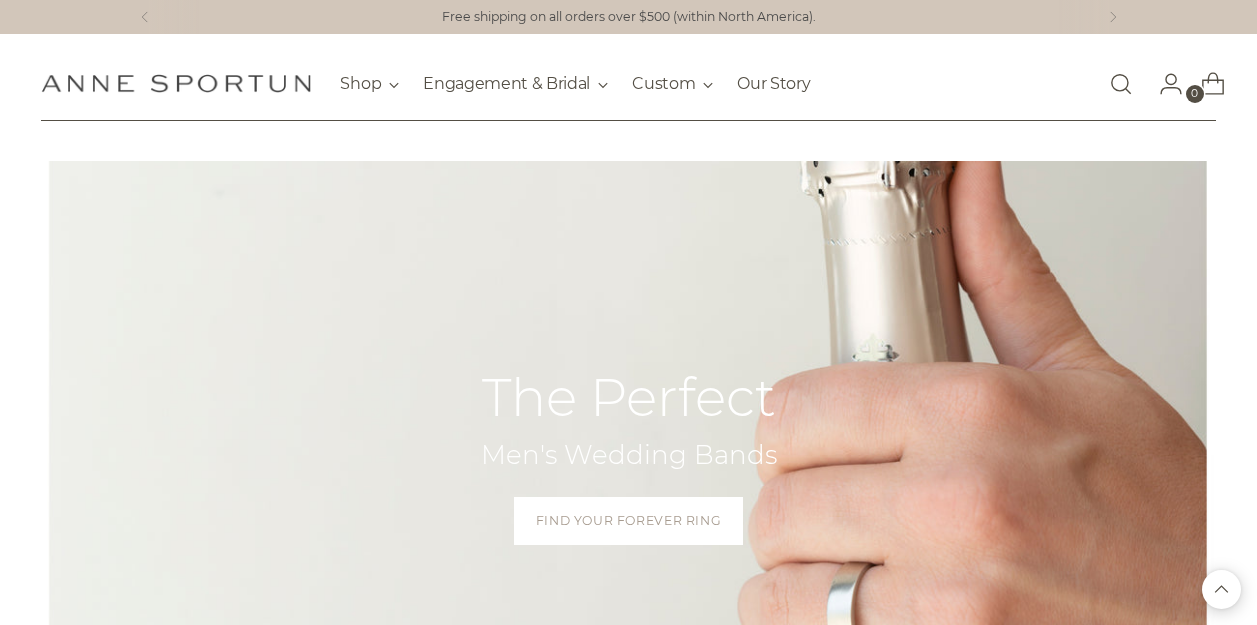 scroll, scrollTop: 1690, scrollLeft: 0, axis: vertical 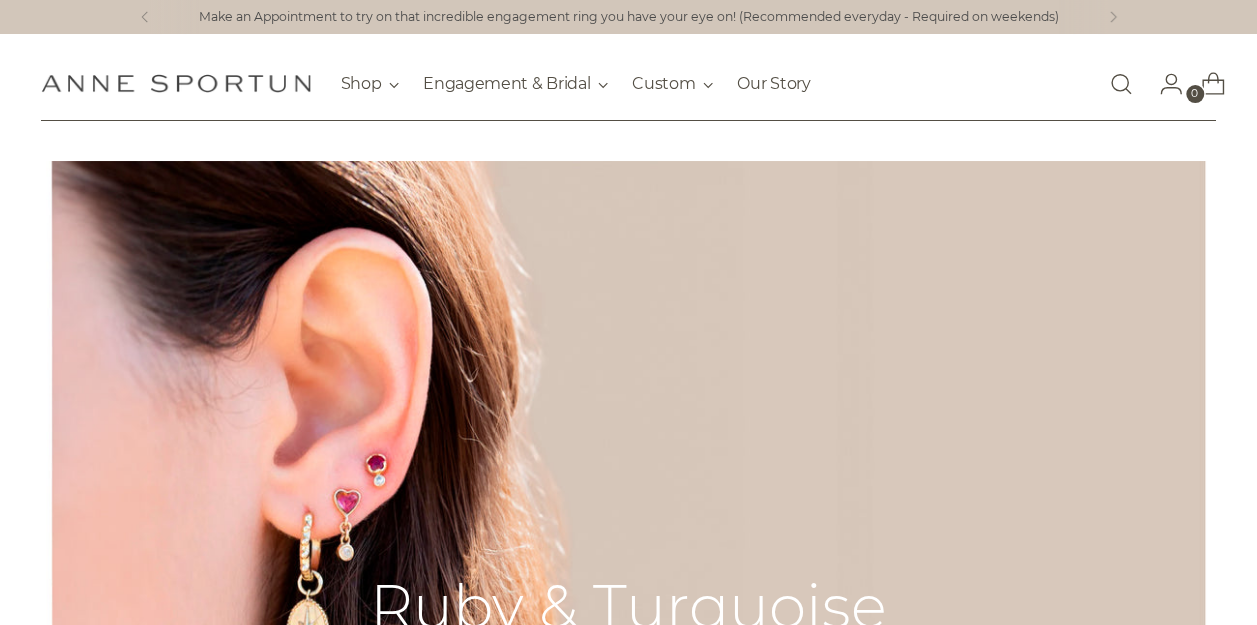click at bounding box center (1121, 84) 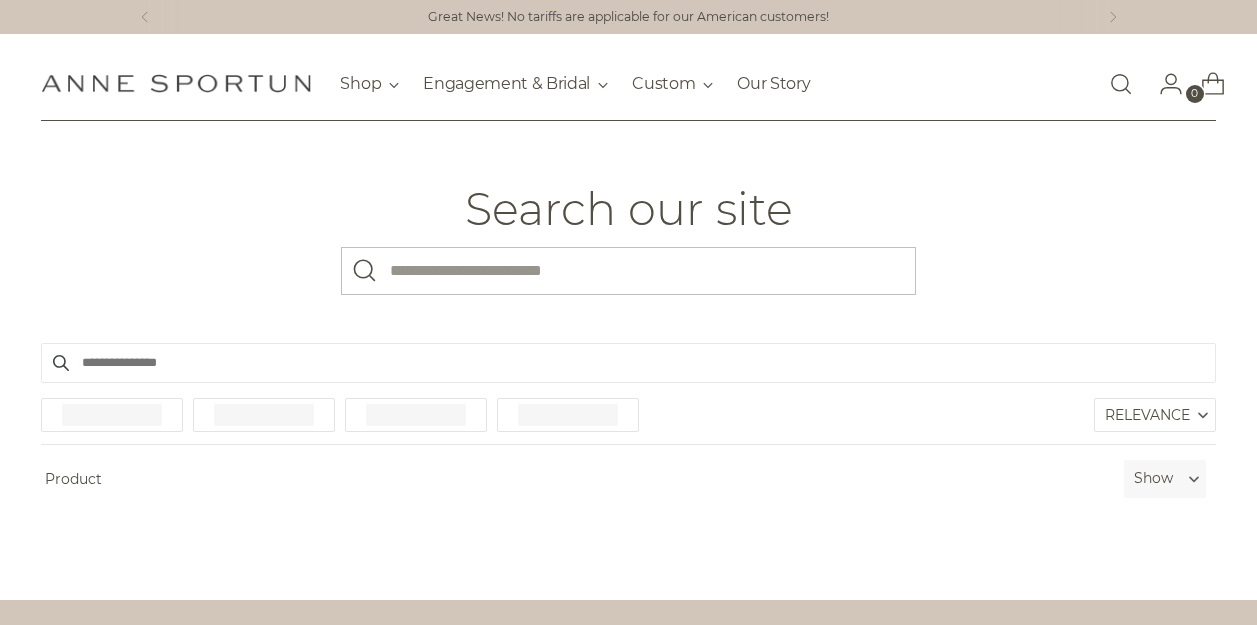 scroll, scrollTop: 0, scrollLeft: 0, axis: both 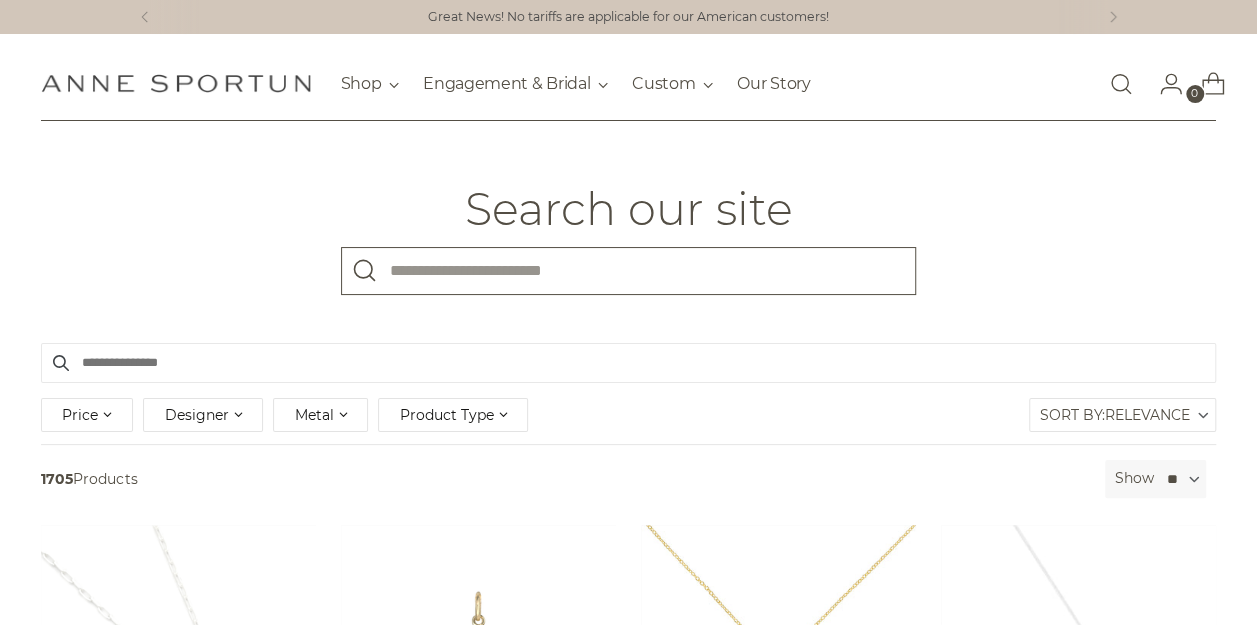 click on "What are you looking for?" at bounding box center [628, 271] 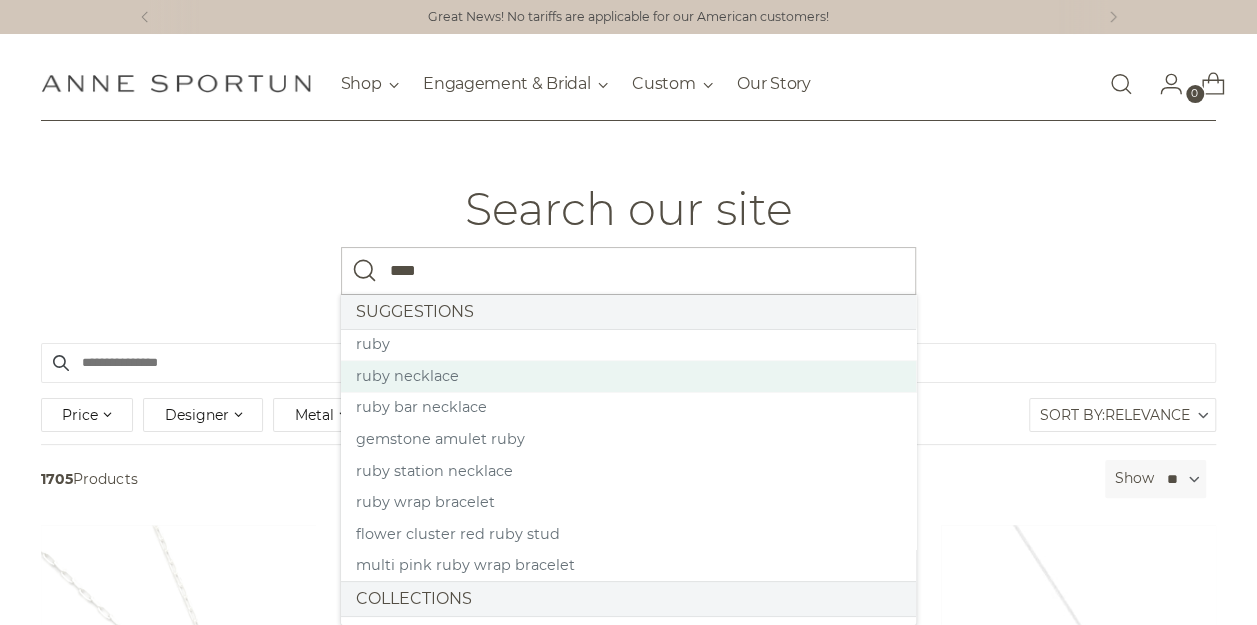 click on "ruby necklace" at bounding box center (628, 377) 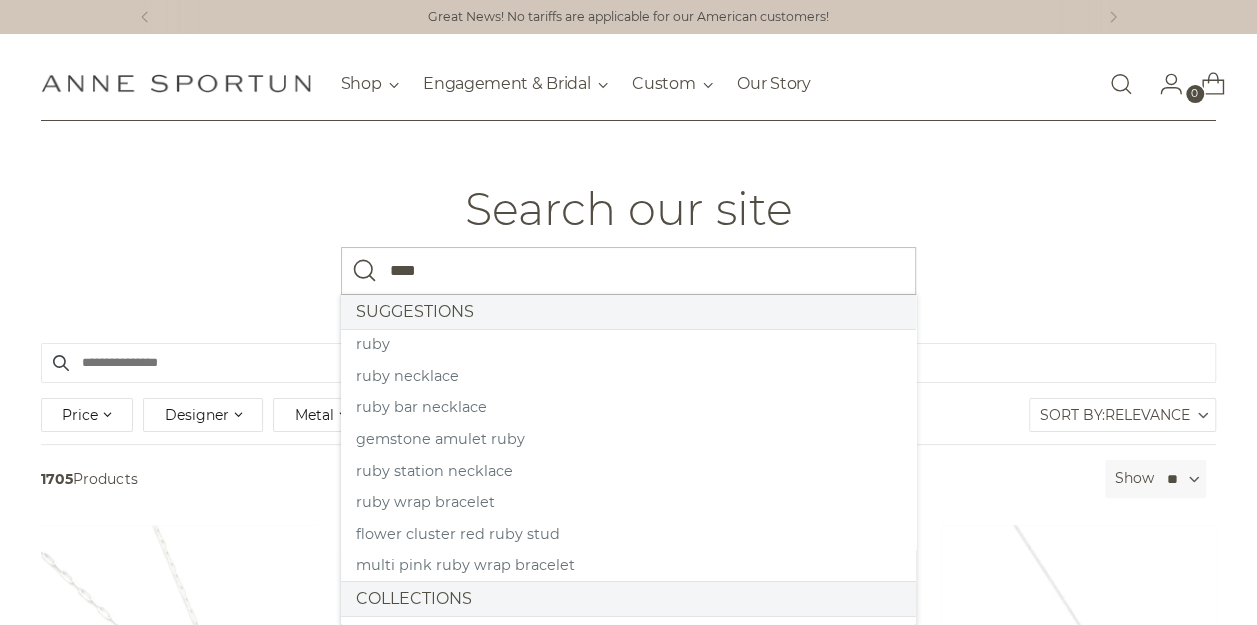 type on "****" 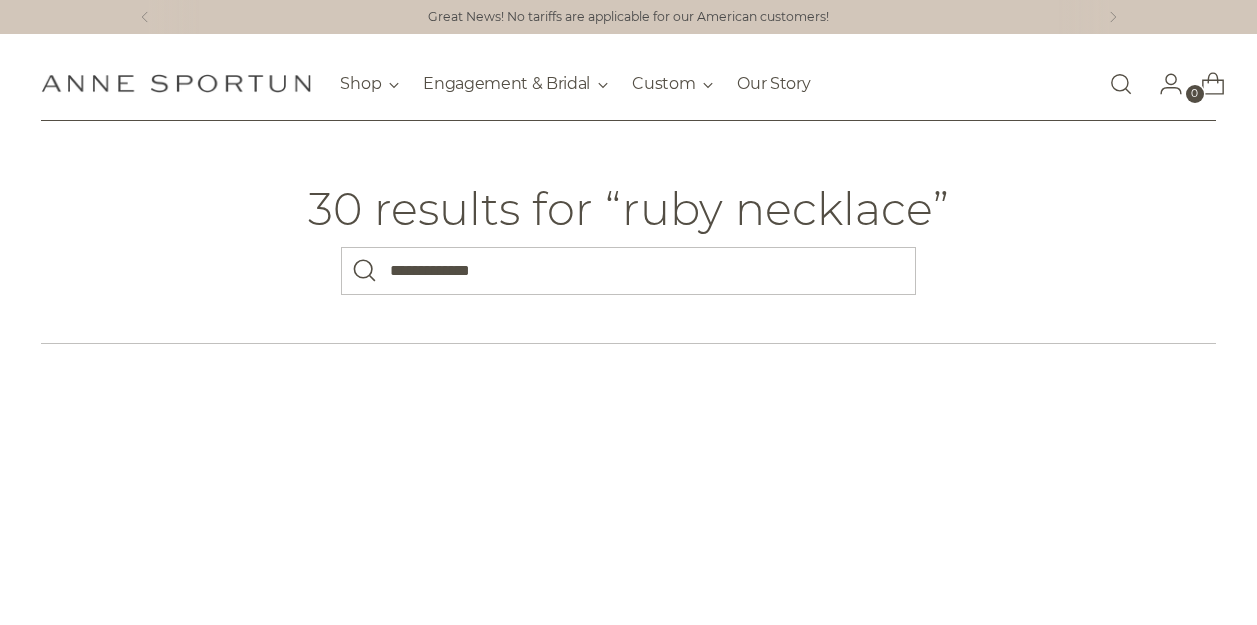 scroll, scrollTop: 0, scrollLeft: 0, axis: both 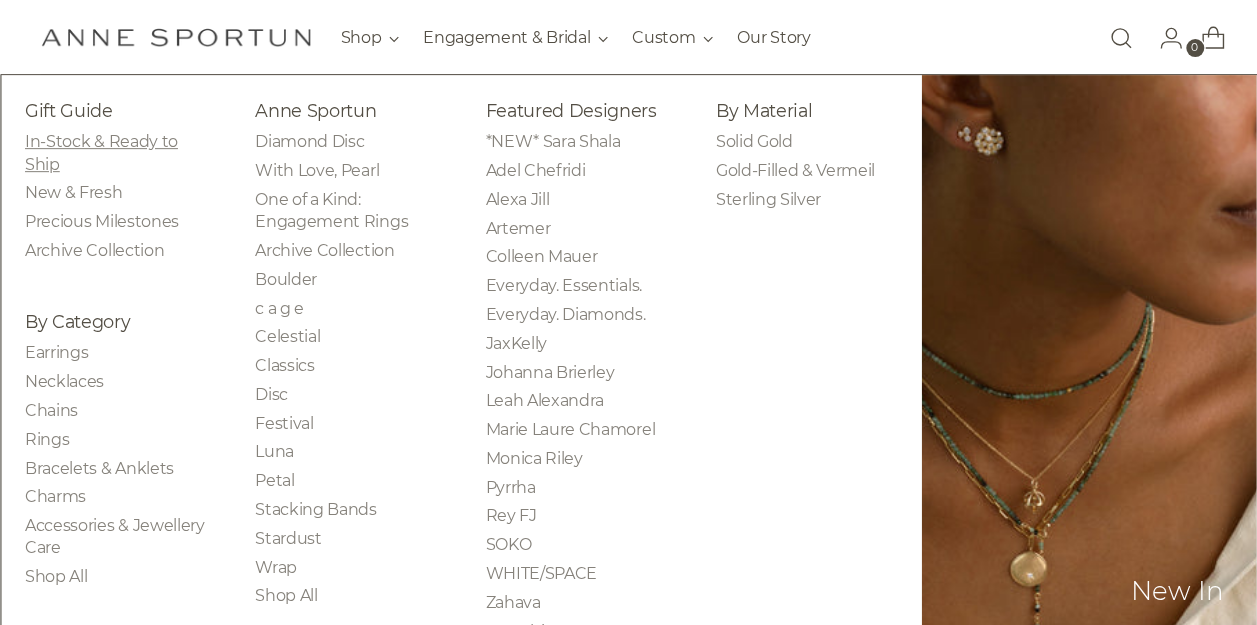 click on "In-Stock & Ready to Ship" at bounding box center (101, 152) 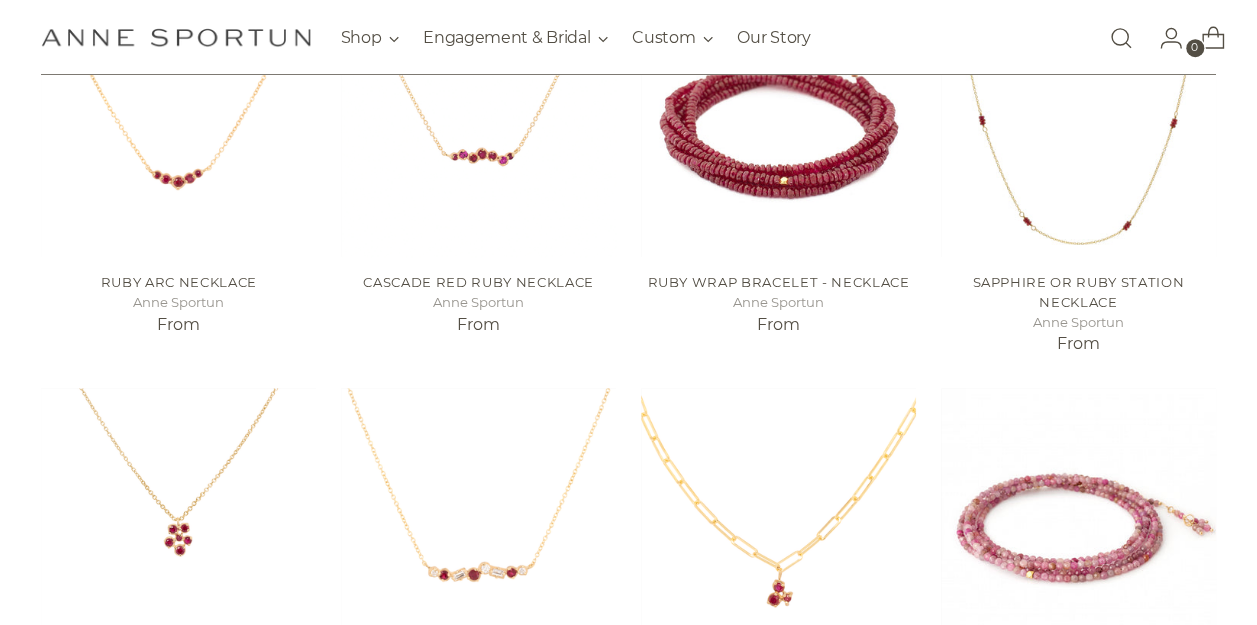 scroll, scrollTop: 538, scrollLeft: 0, axis: vertical 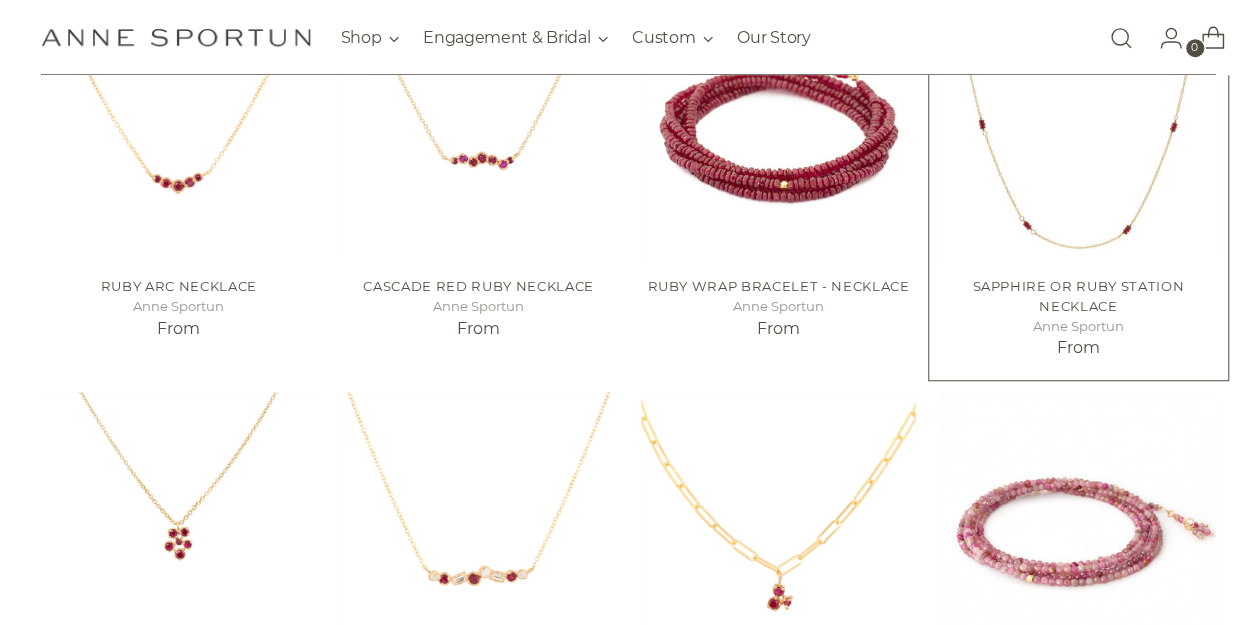 click on "Sapphire or Ruby Station Necklace" at bounding box center [1078, 296] 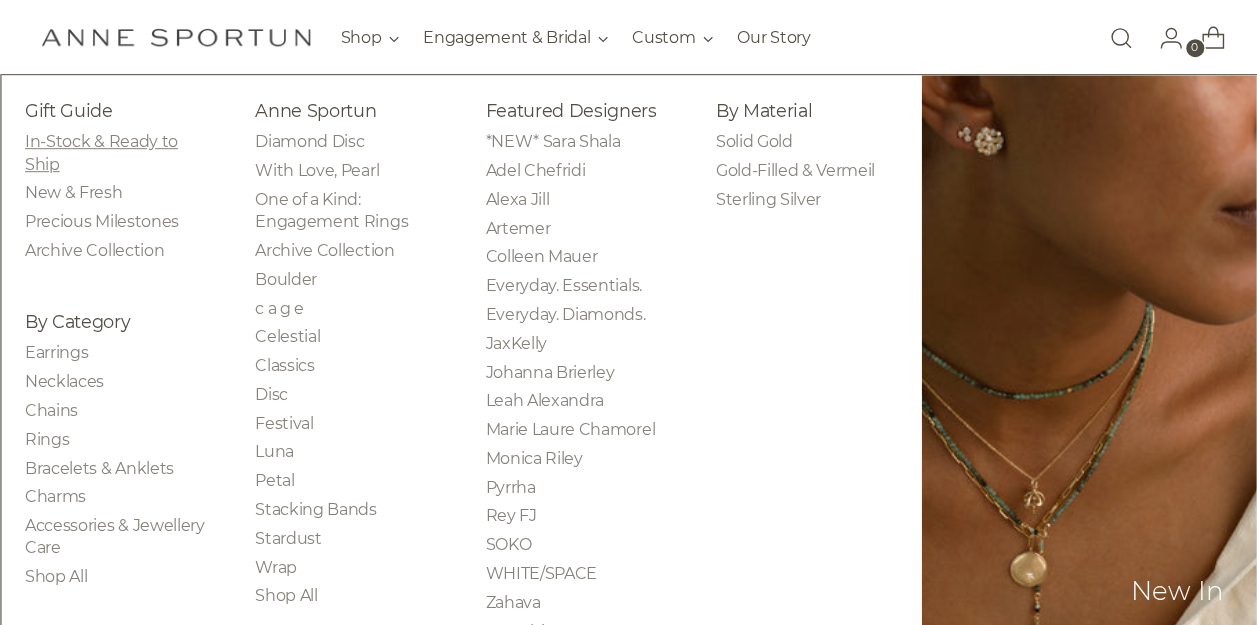 click on "In-Stock & Ready to Ship" at bounding box center (101, 152) 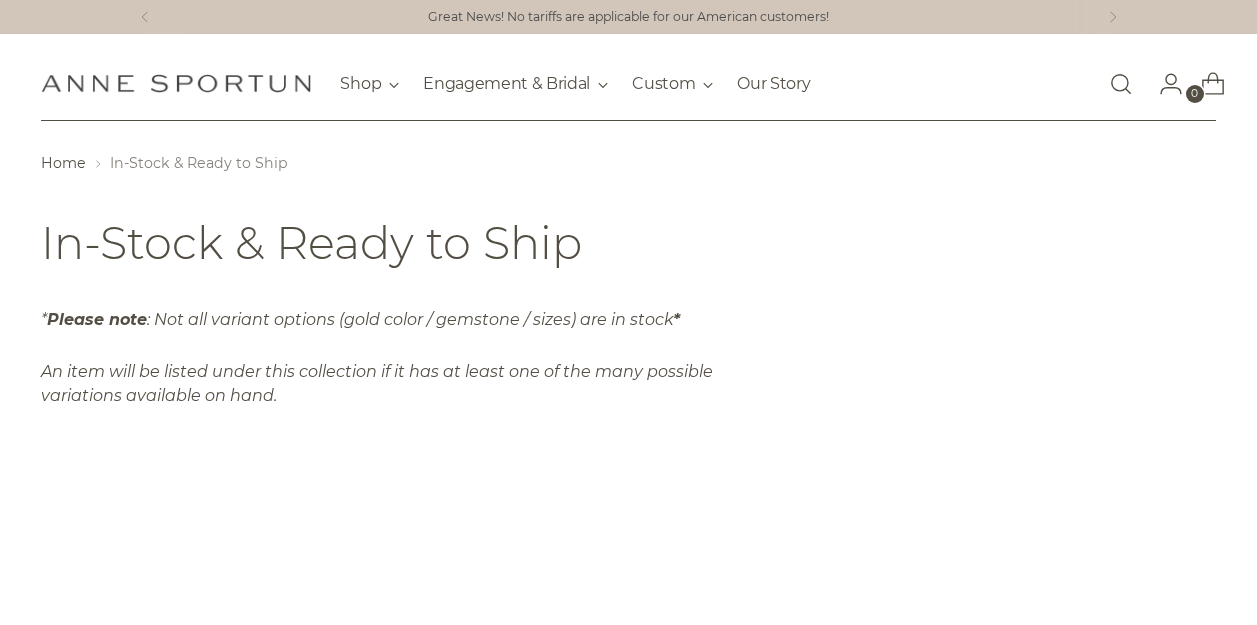scroll, scrollTop: 0, scrollLeft: 0, axis: both 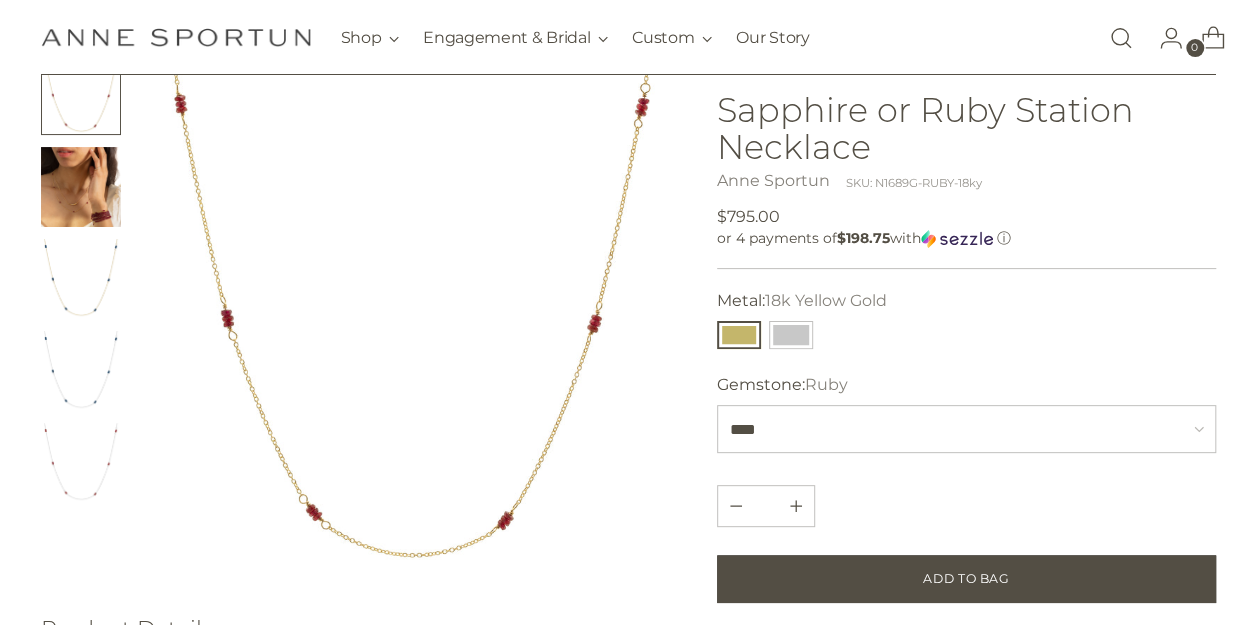 click at bounding box center (412, 318) 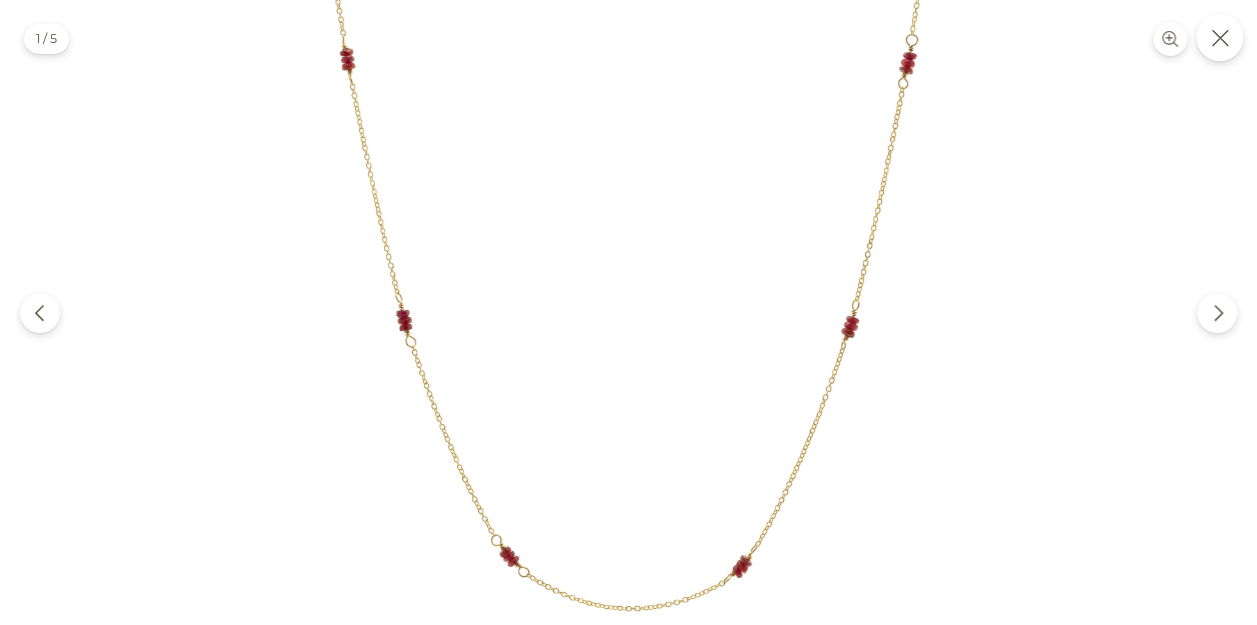 click at bounding box center [1219, 37] 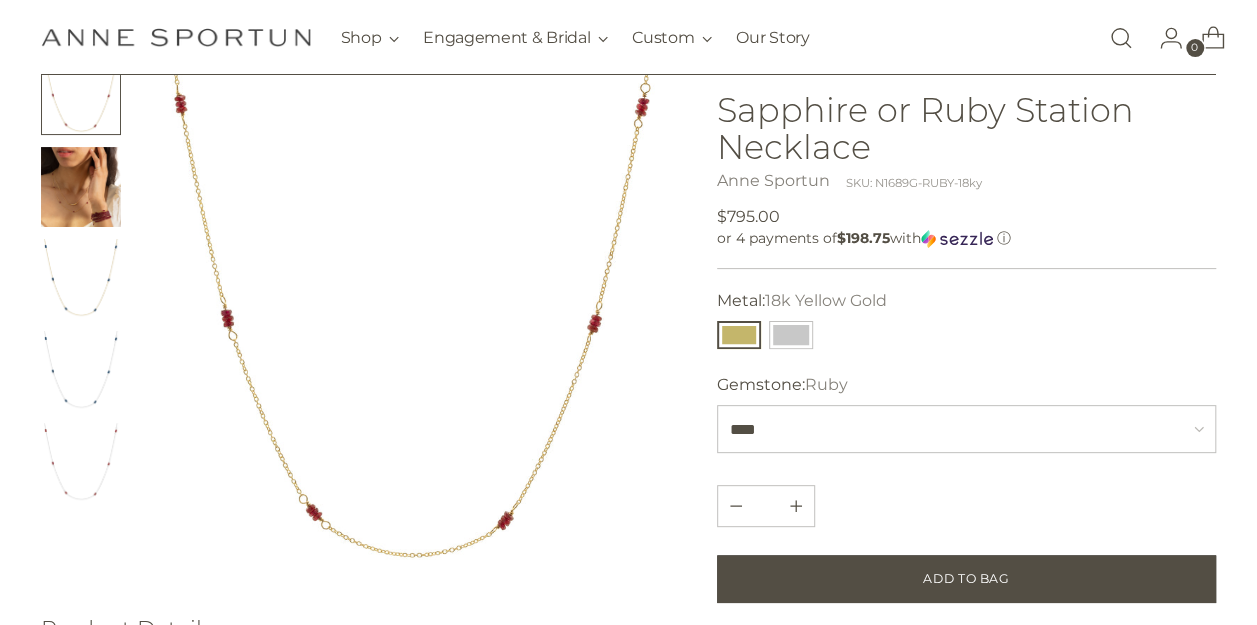 click on "SKU: N1689G-RUBY-18ky" at bounding box center [914, 183] 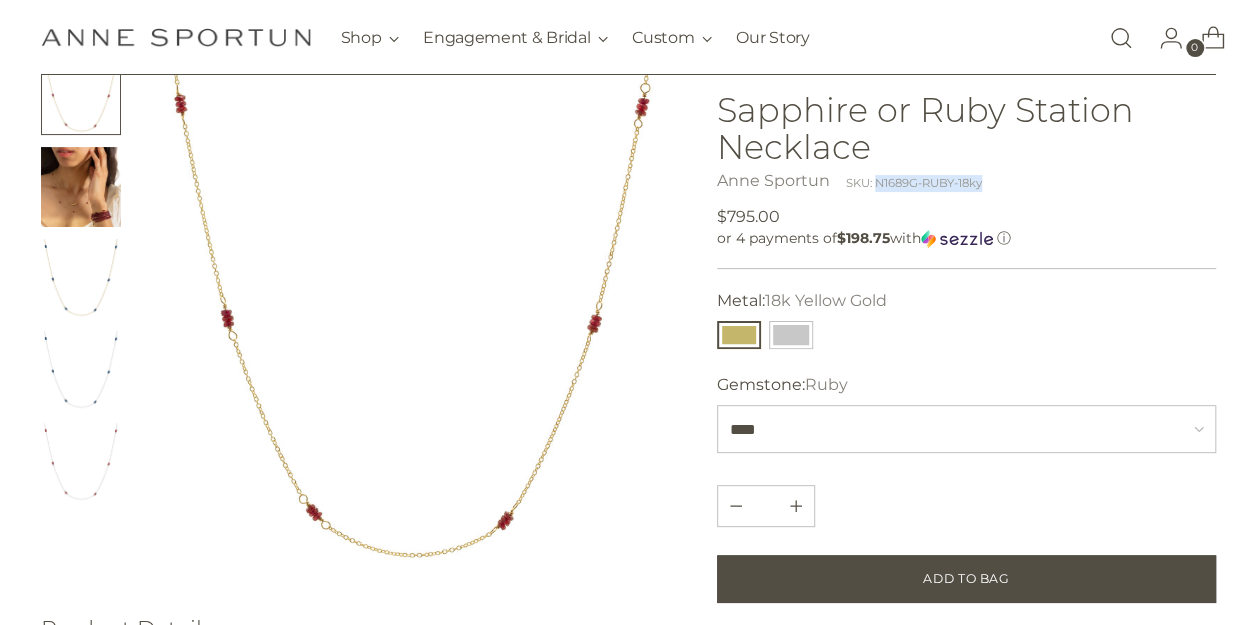 drag, startPoint x: 983, startPoint y: 184, endPoint x: 880, endPoint y: 183, distance: 103.00485 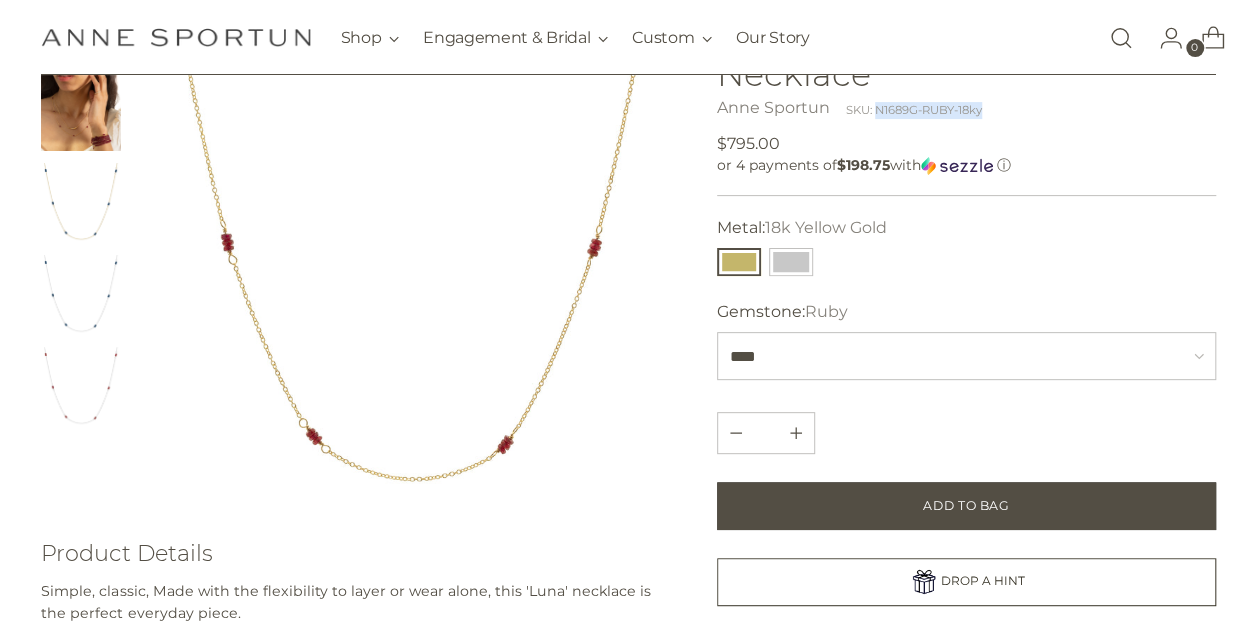 scroll, scrollTop: 186, scrollLeft: 0, axis: vertical 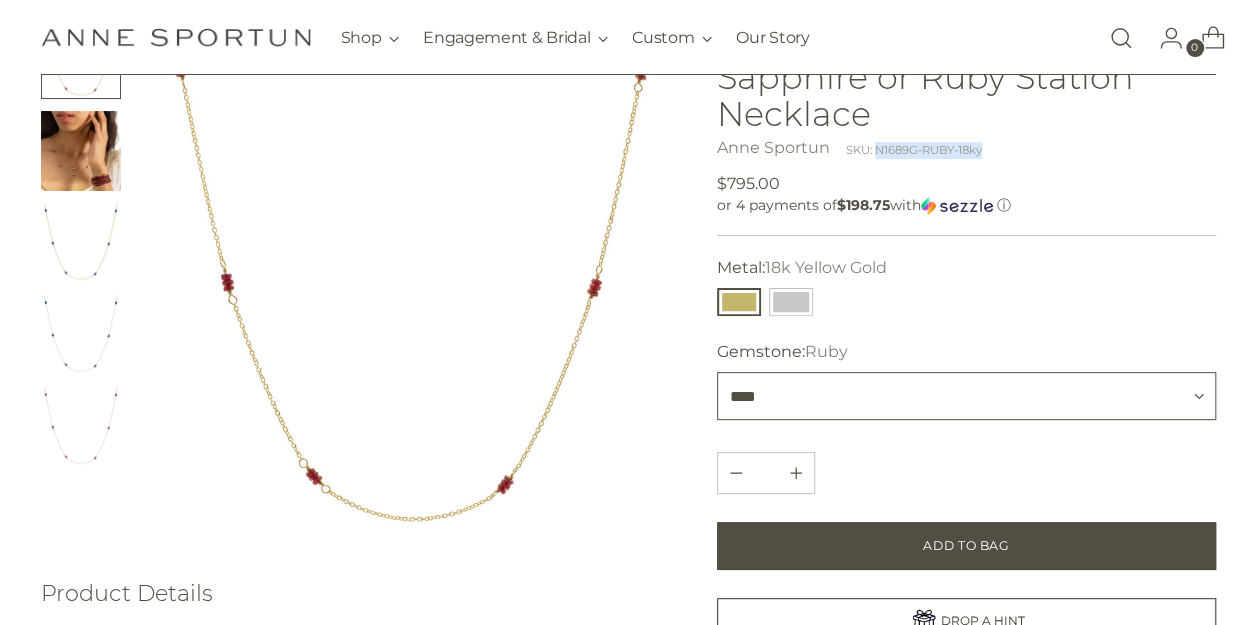 click on "**********" at bounding box center (966, 396) 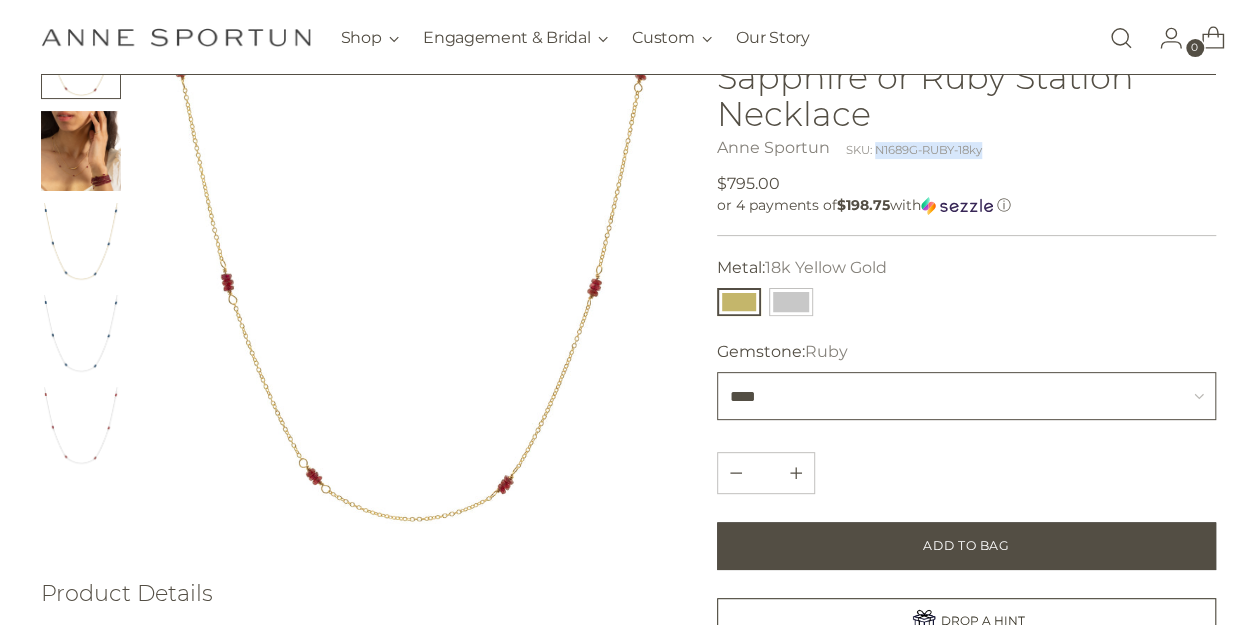 click on "**********" at bounding box center (966, 396) 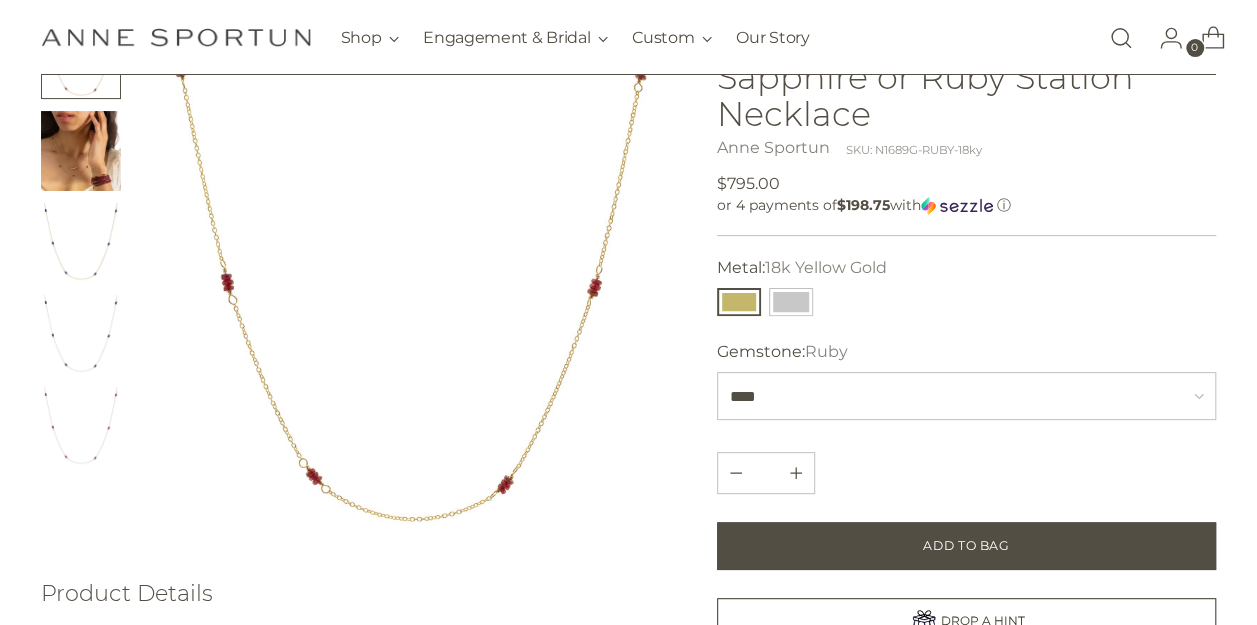 click on "Gemstone:
Ruby" at bounding box center (966, 268) 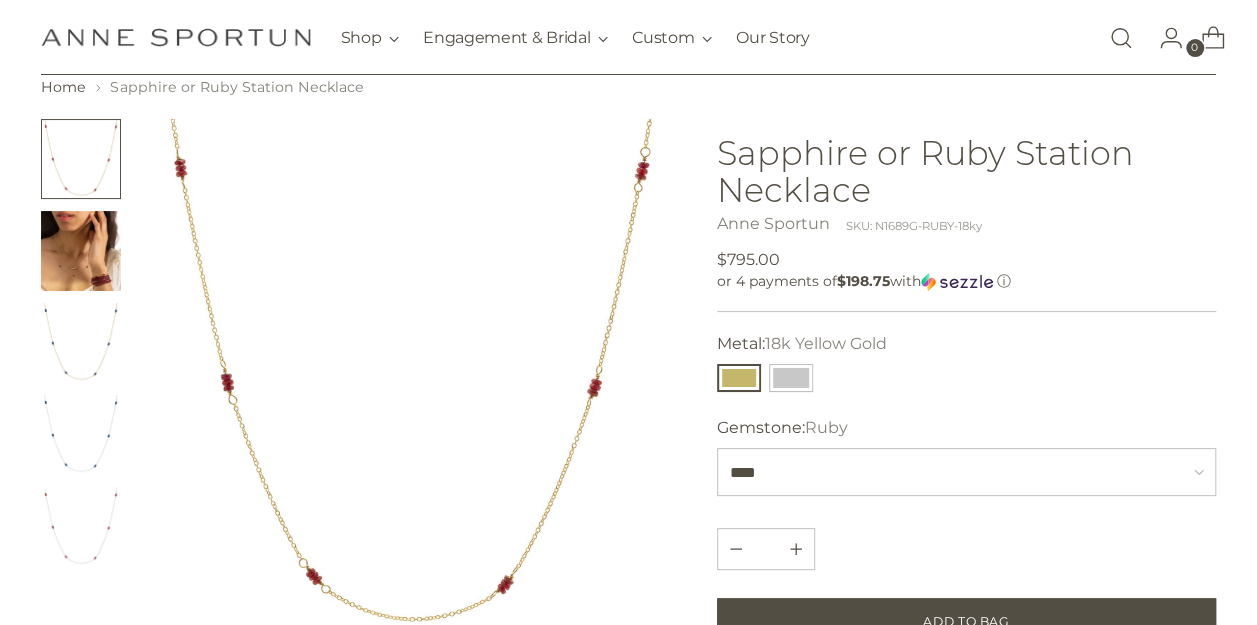 scroll, scrollTop: 64, scrollLeft: 0, axis: vertical 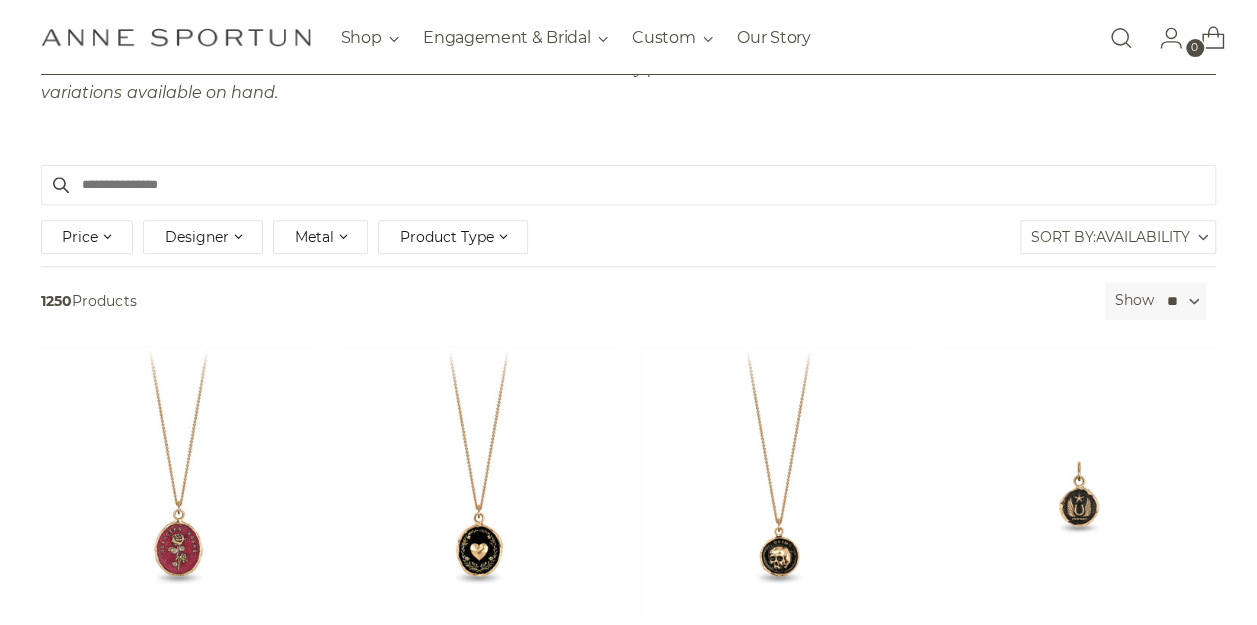 click at bounding box center (628, 185) 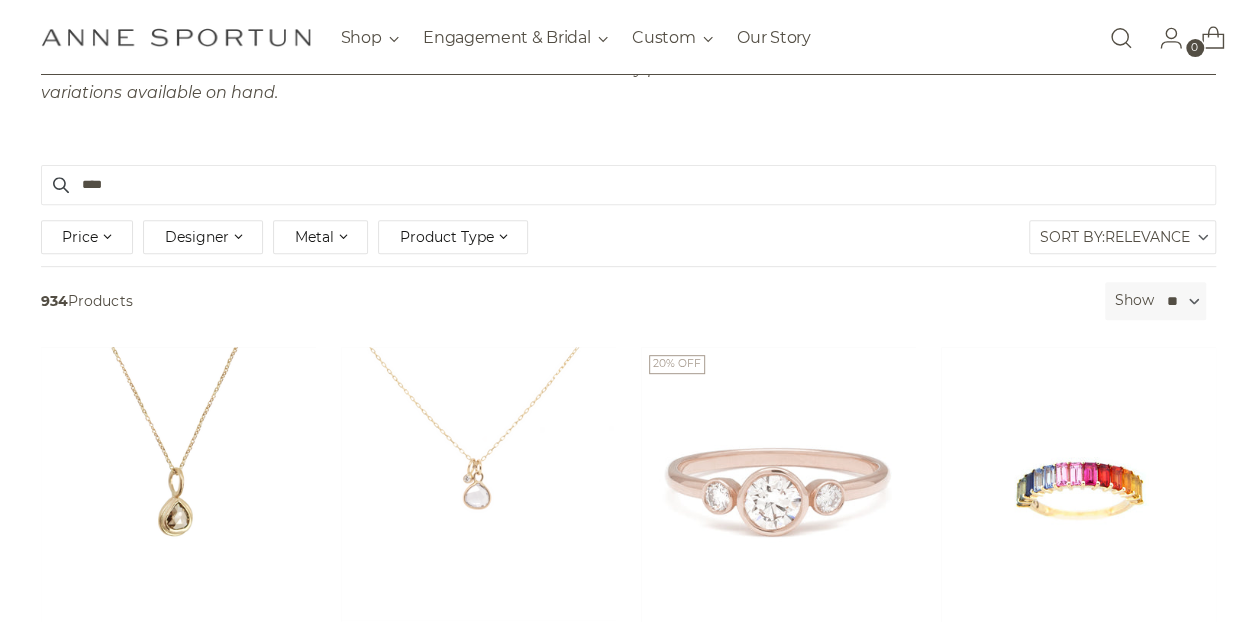 type on "****" 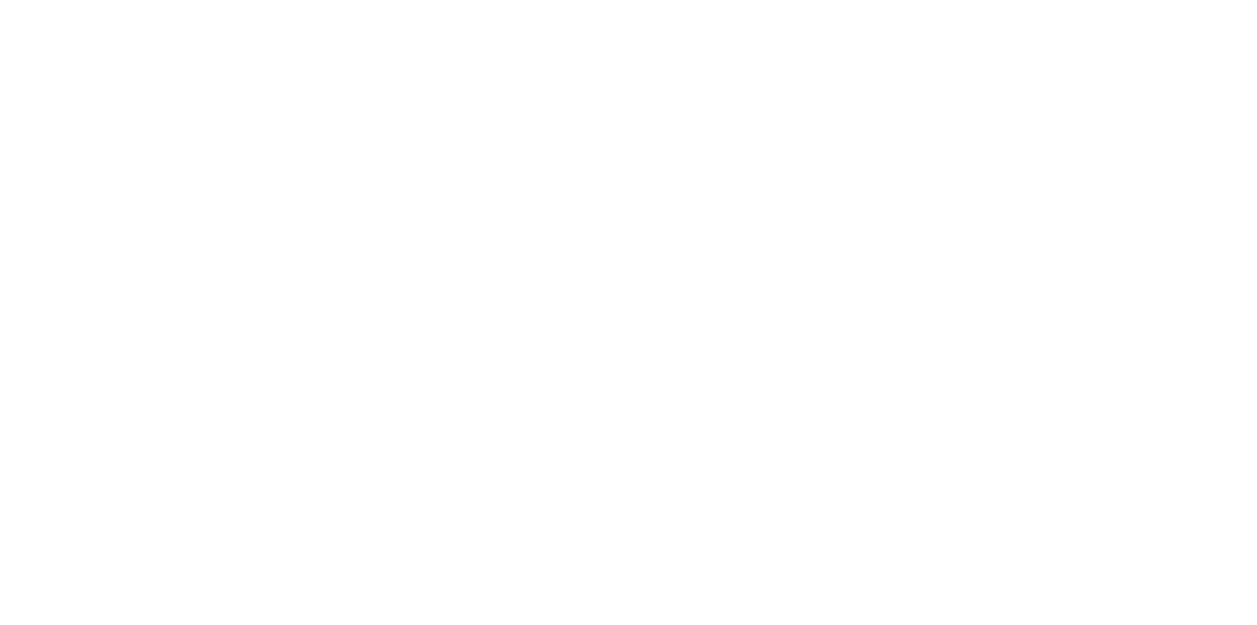 scroll, scrollTop: 0, scrollLeft: 0, axis: both 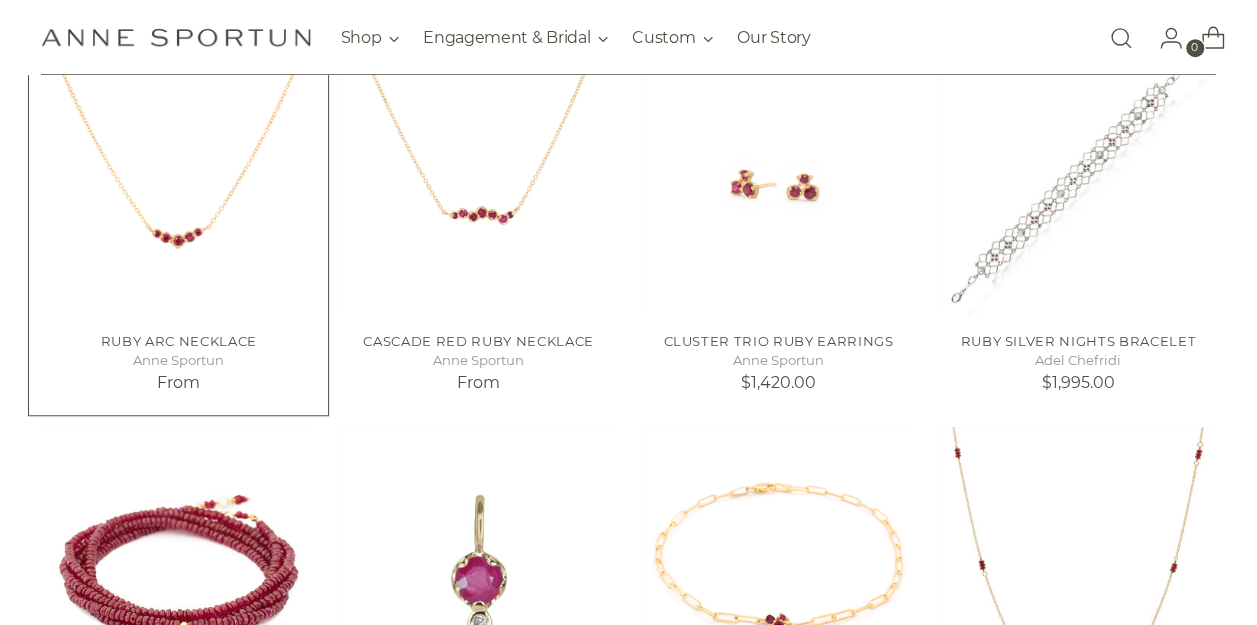 click on "Ruby Arc Necklace" at bounding box center [179, 341] 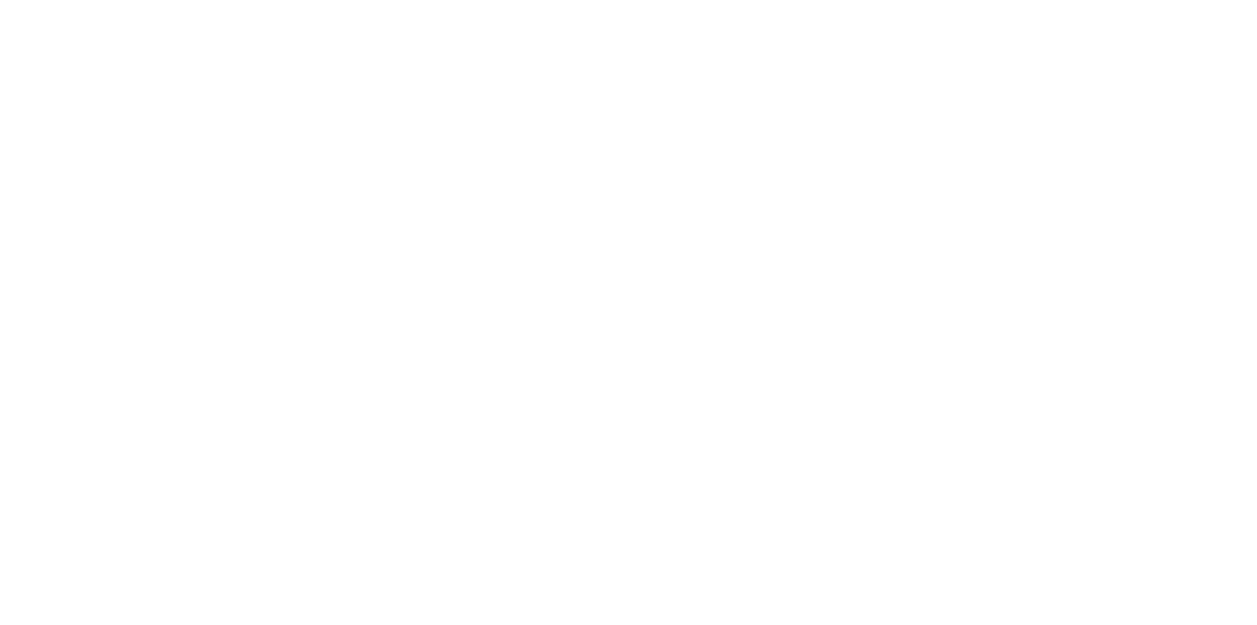 scroll, scrollTop: 0, scrollLeft: 0, axis: both 